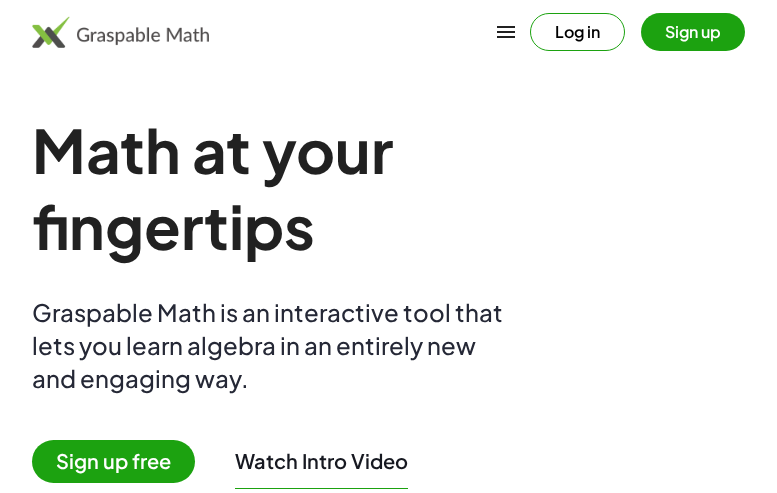 scroll, scrollTop: 0, scrollLeft: 0, axis: both 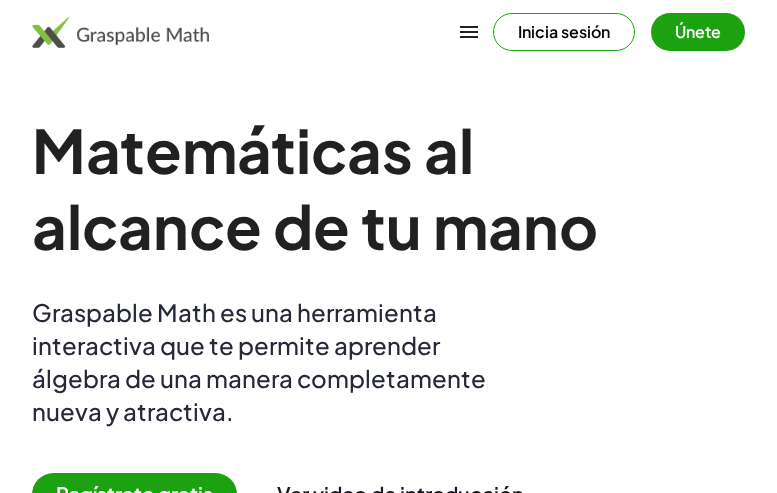 click at bounding box center (469, 32) 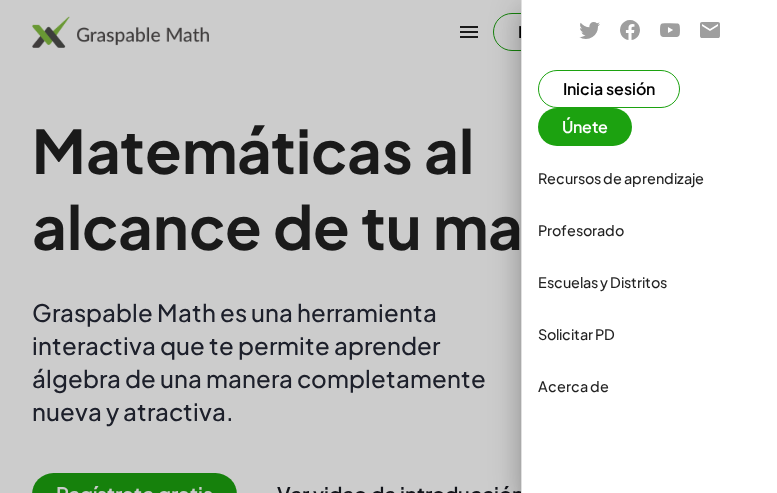 click 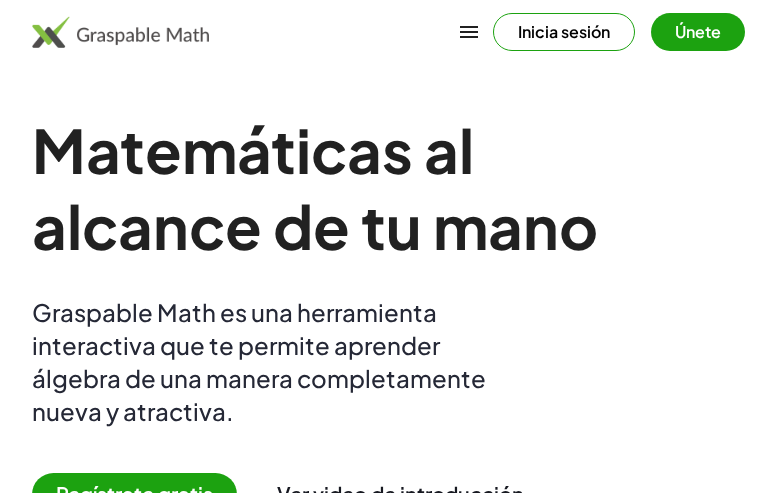 click on "Inicia sesión" at bounding box center (564, 32) 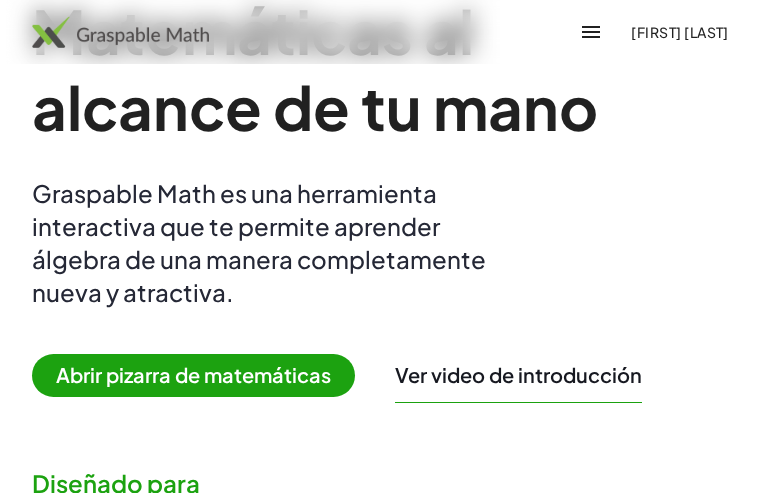 scroll, scrollTop: 172, scrollLeft: 0, axis: vertical 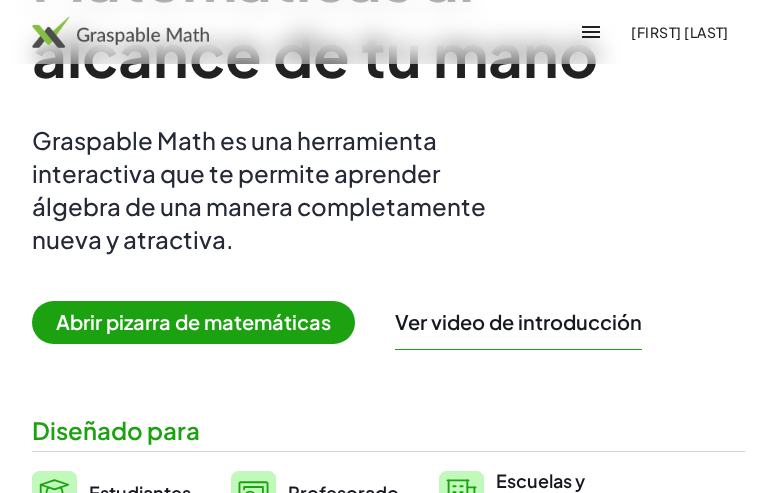 click on "Abrir pizarra de matemáticas" at bounding box center (193, 322) 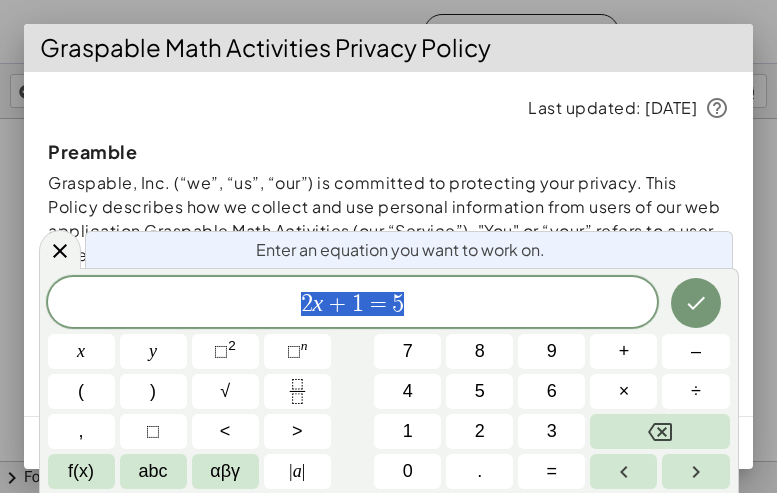 click on "2 x + 1 = 5" at bounding box center [353, 304] 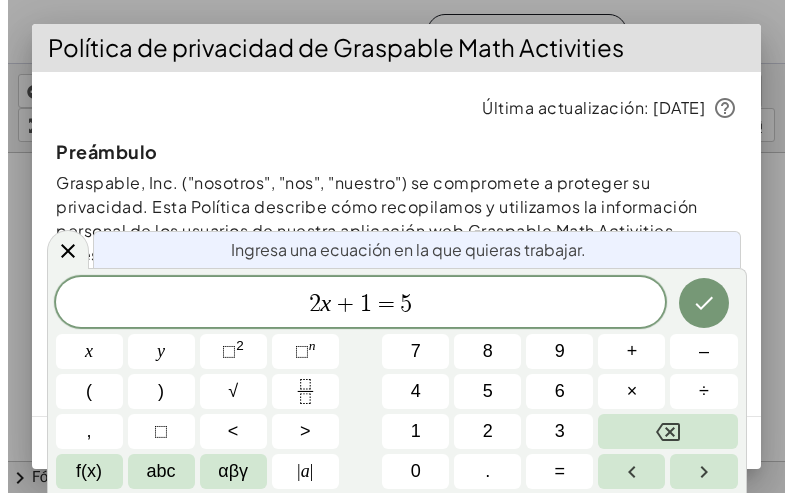 scroll, scrollTop: 0, scrollLeft: 0, axis: both 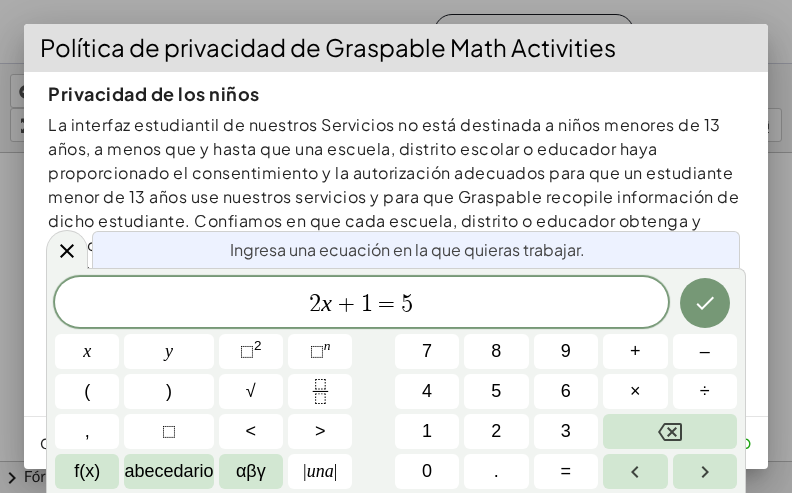 drag, startPoint x: 610, startPoint y: 57, endPoint x: 635, endPoint y: 57, distance: 25 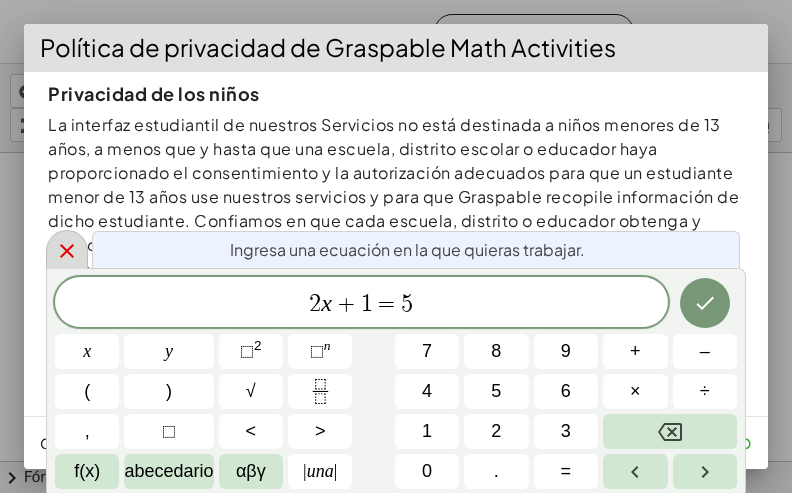 click 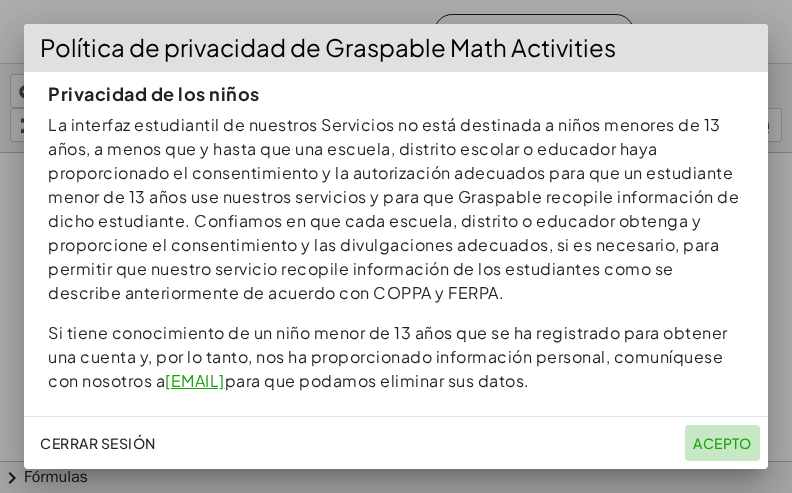 click on "Acepto" 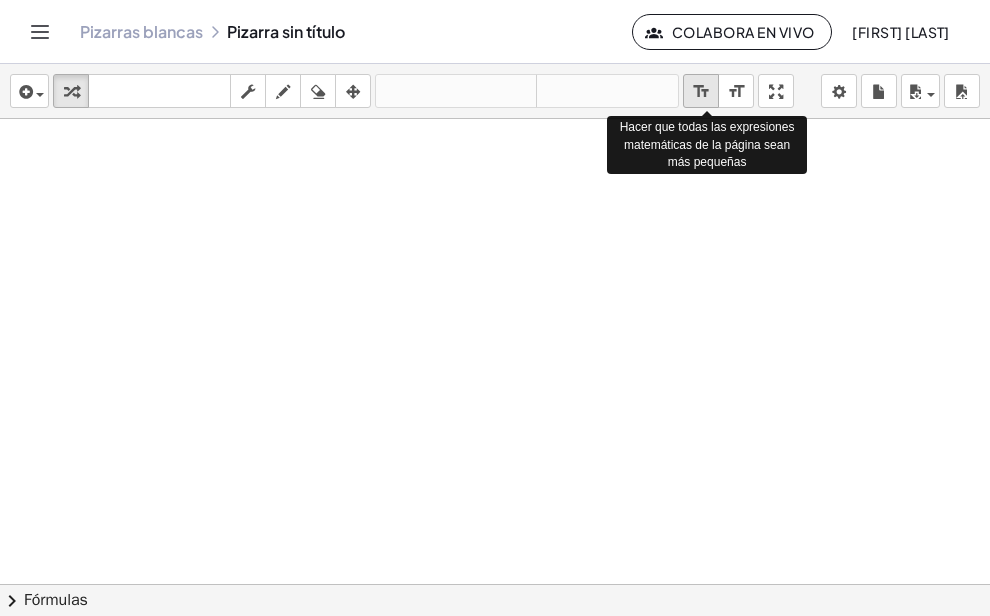 click on "format_size" at bounding box center [701, 92] 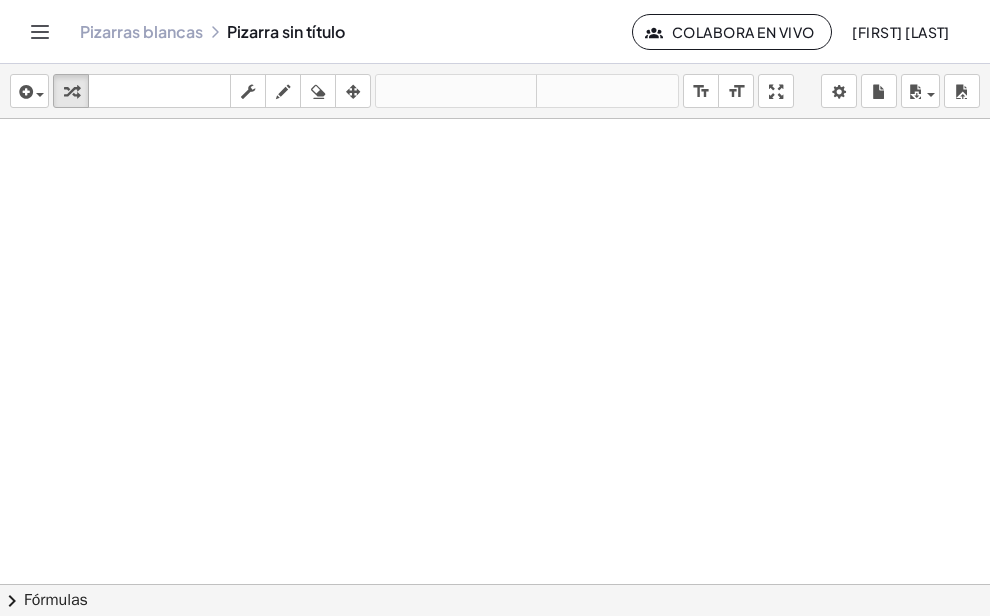 drag, startPoint x: 323, startPoint y: 188, endPoint x: 466, endPoint y: 235, distance: 150.52574 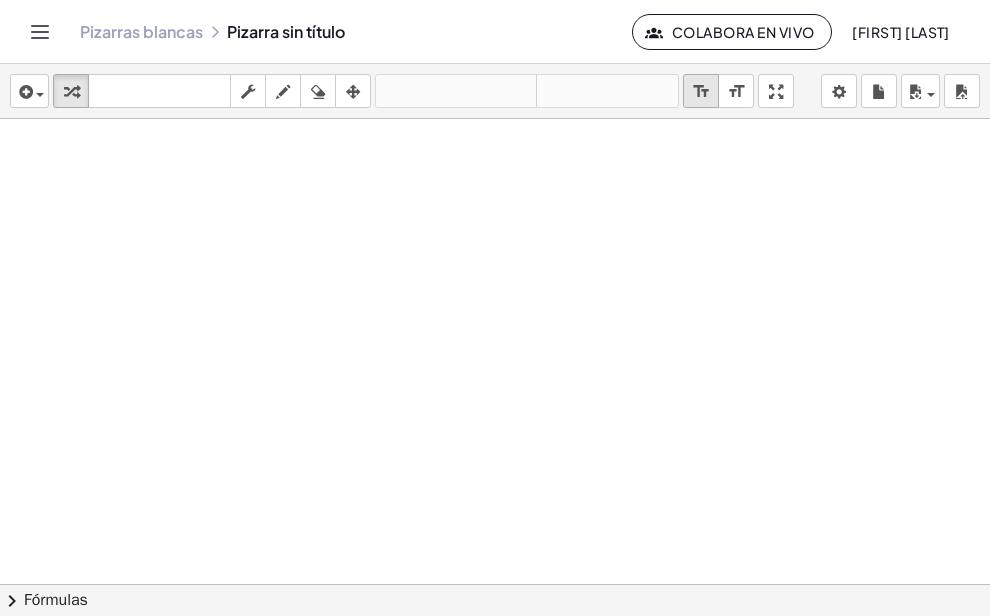 click on "format_size" at bounding box center (701, 92) 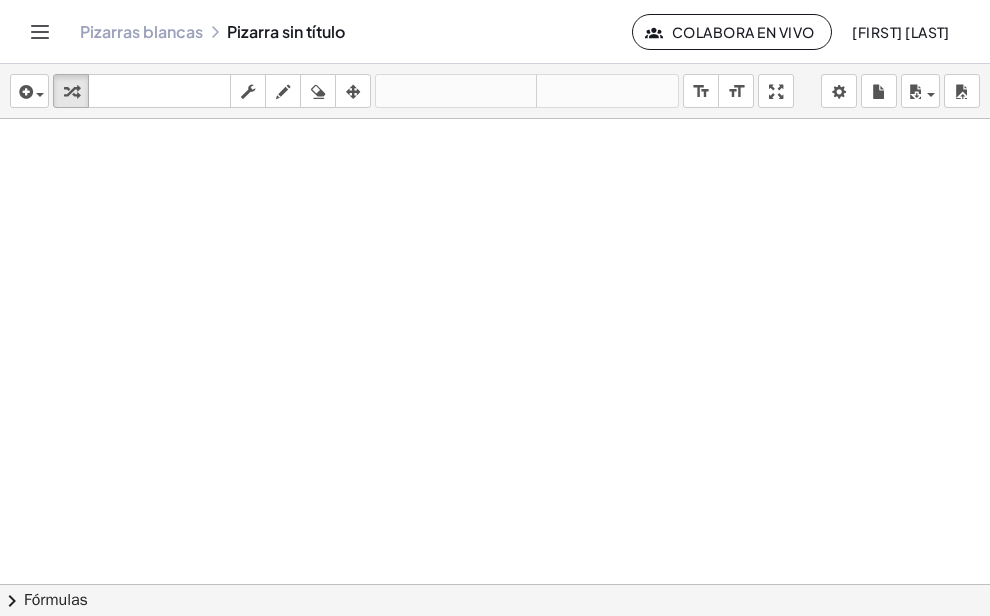 click at bounding box center (495, 584) 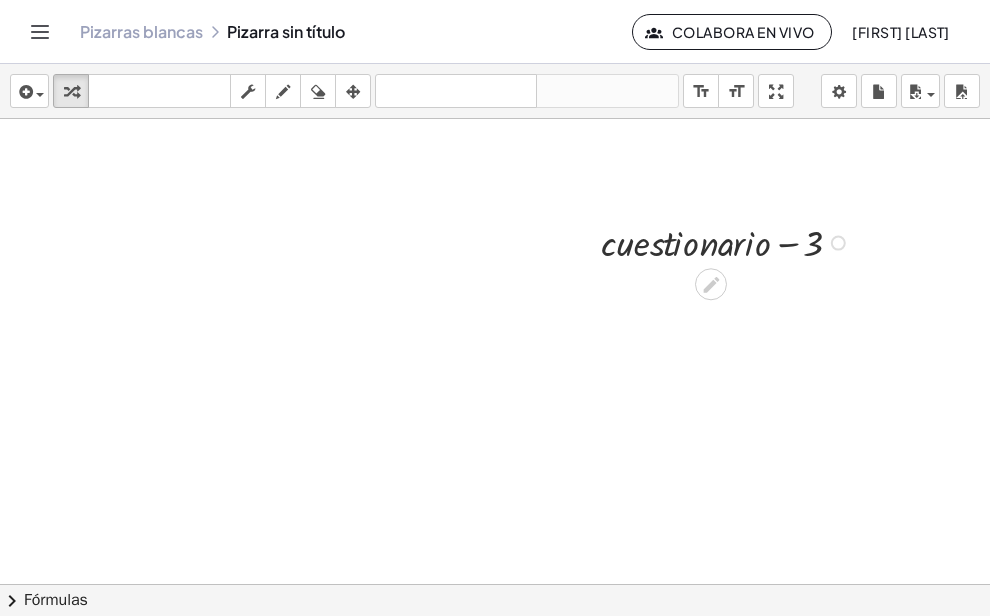drag, startPoint x: 557, startPoint y: 227, endPoint x: 820, endPoint y: 263, distance: 265.45245 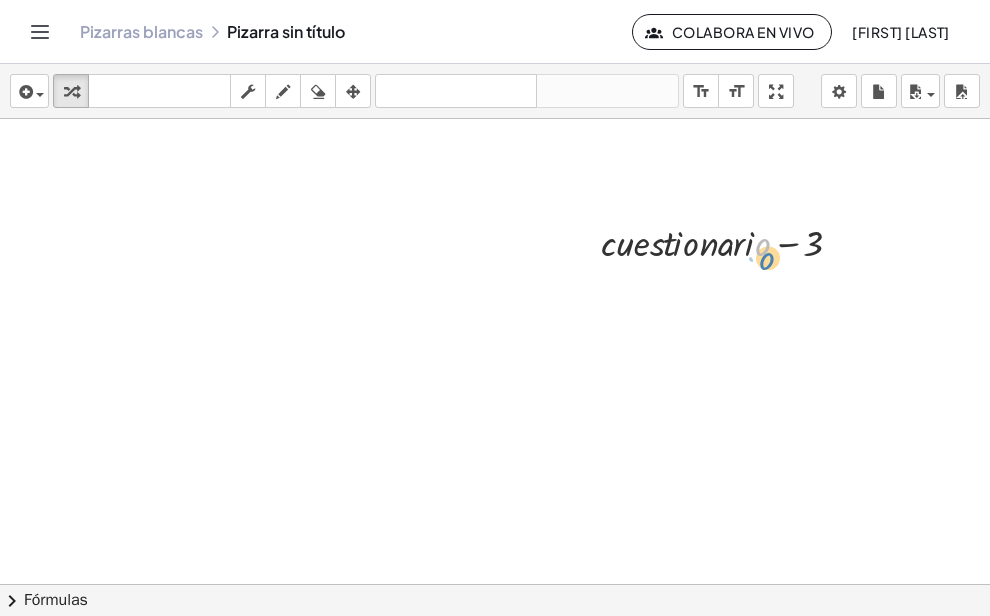 drag, startPoint x: 766, startPoint y: 246, endPoint x: 770, endPoint y: 260, distance: 14.56022 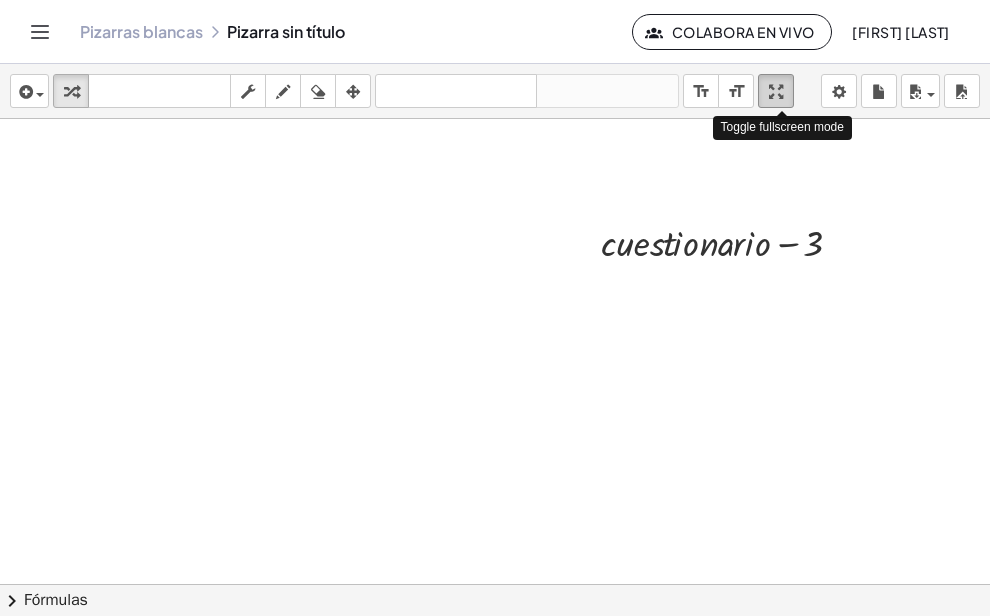click on "insertar select one: Math Expression Function Text Youtube Video Graphing Geometry Geometry 3D transformar teclado teclado numérico fregar dibujar borrar arreglar deshacer deshacer rehacer rehacer format_size menor format_size Mayor Pantalla completa carga   salvar Nuevo Configuración Toggle fullscreen mode + · c · u · e · s · t · i · o · n · a · r · i · o − 3 × chevron_right  Fórmulas
Drag one side of a formula onto a highlighted expression on the canvas to apply it.
Quadratic Formula
+ · a · x 2 + · b · x + c = 0
⇔
x = · ( − b ± 2 √ ( + b 2 − · 4 · a · c ) ) · 2 · a
+ x 2 + · p · x + q = 0
⇔
x = − · p · 2 ± 2 √ ( + ( · p · 2 ) 2 − q )
+ x" at bounding box center (495, 340) 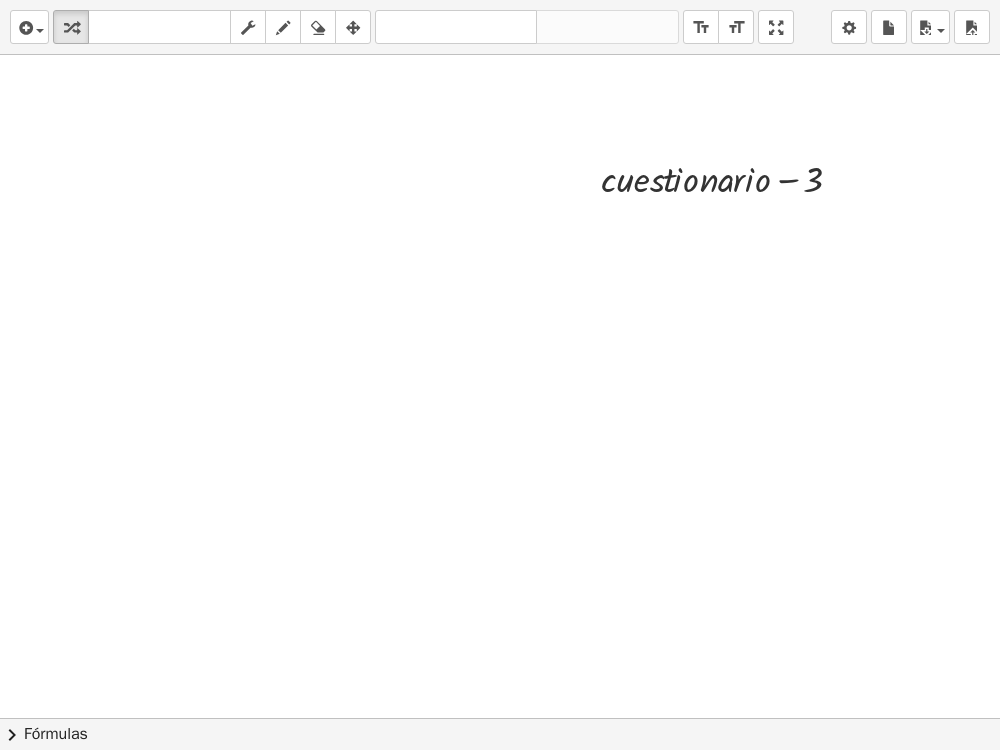 drag, startPoint x: 782, startPoint y: 30, endPoint x: 777, endPoint y: -72, distance: 102.122475 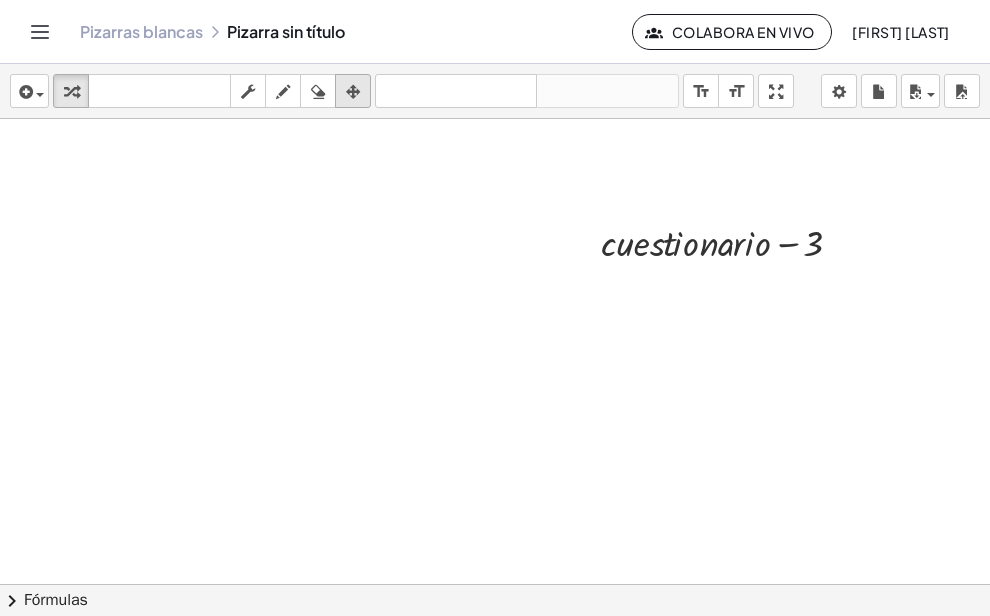 click at bounding box center (353, 92) 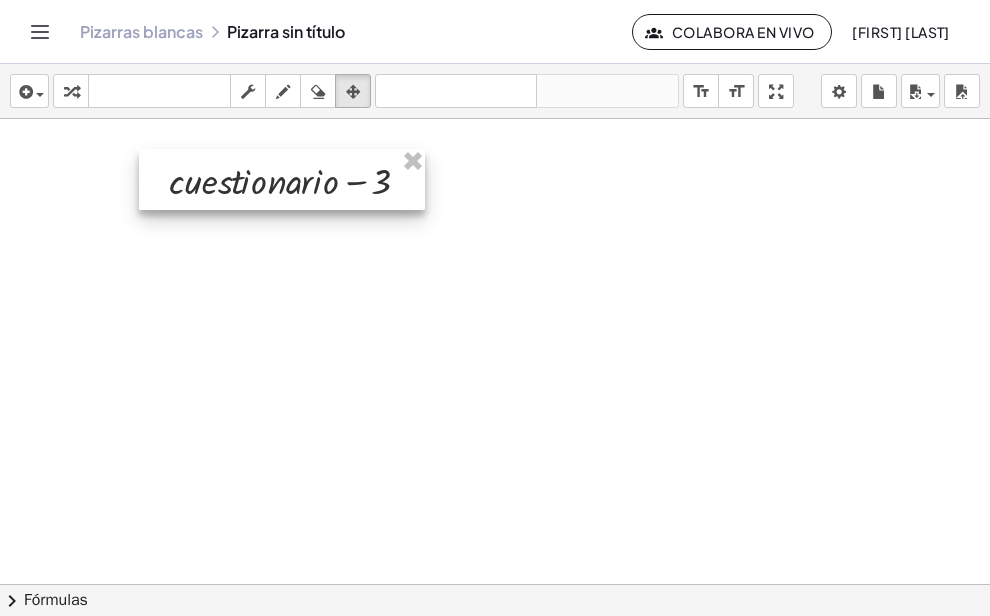 drag, startPoint x: 687, startPoint y: 252, endPoint x: 255, endPoint y: 190, distance: 436.4264 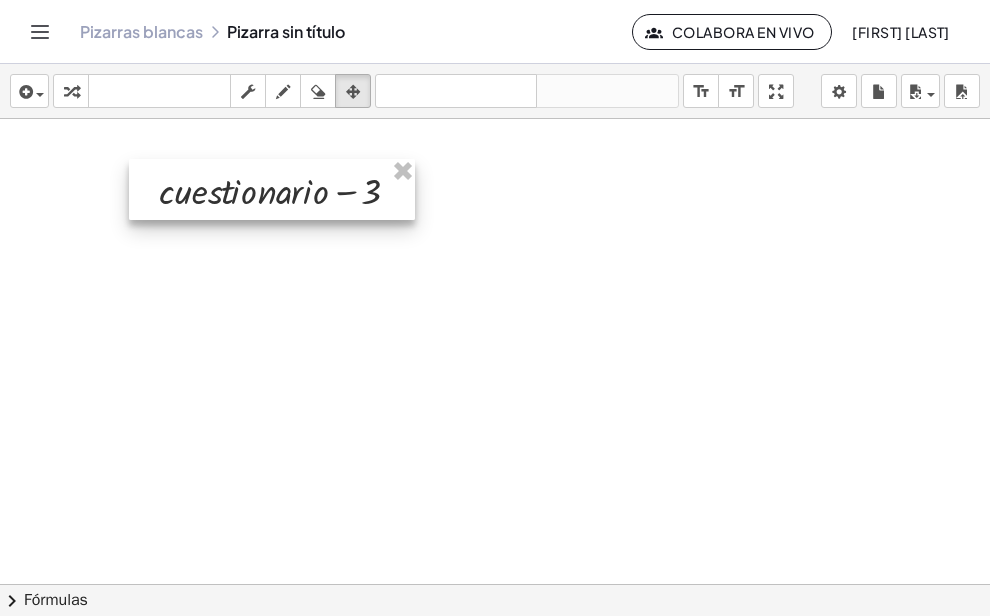 drag, startPoint x: 336, startPoint y: 196, endPoint x: 326, endPoint y: 208, distance: 15.6205 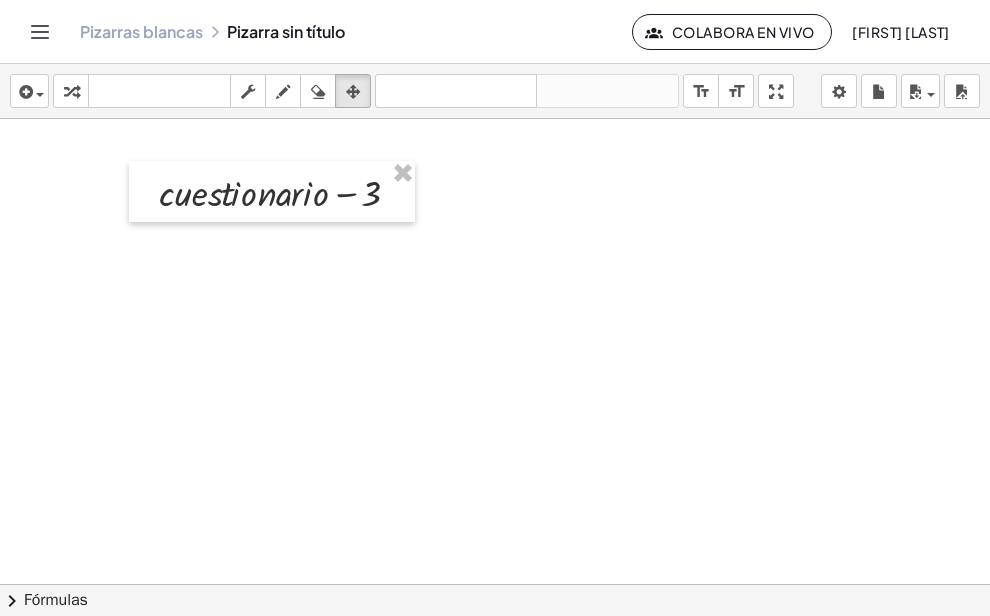 click at bounding box center (495, 584) 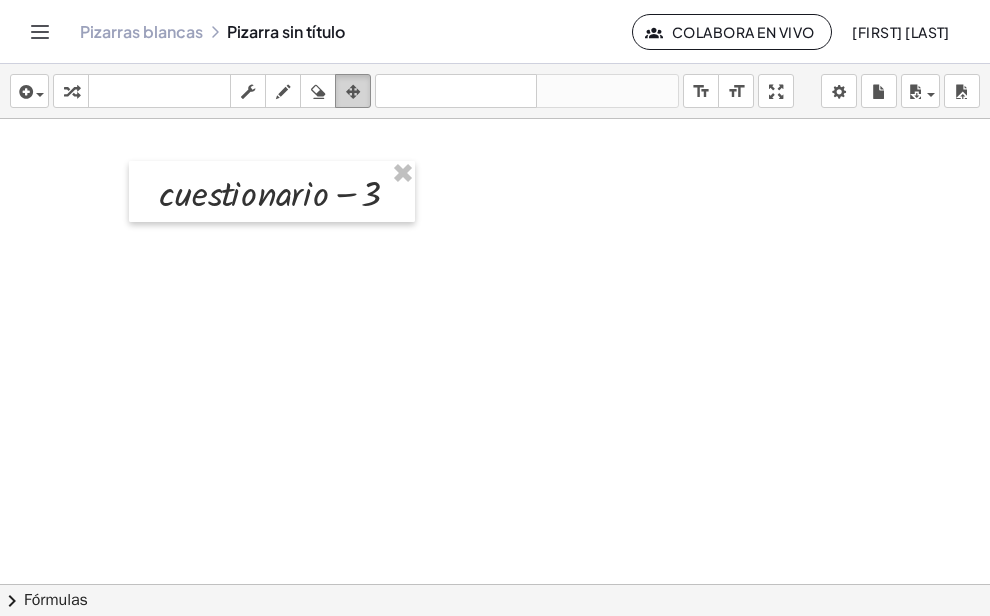 click on "arreglar" at bounding box center [353, 91] 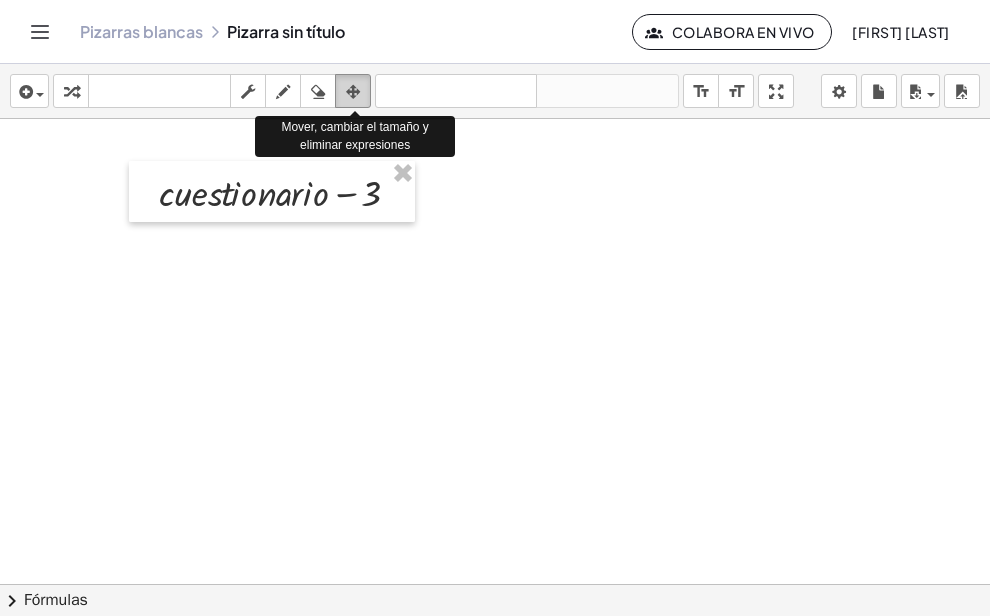 click at bounding box center [353, 92] 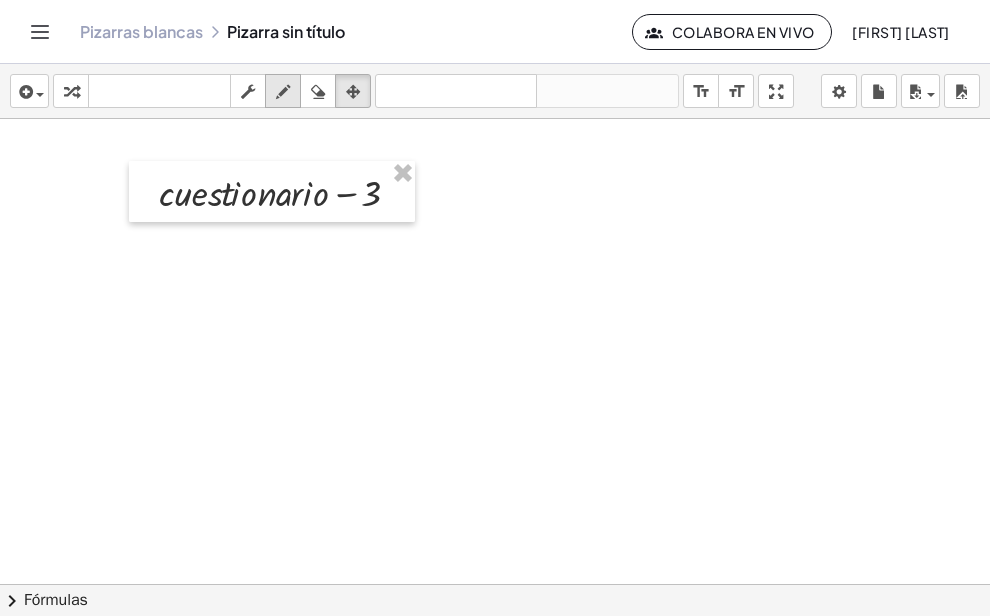 click at bounding box center [283, 92] 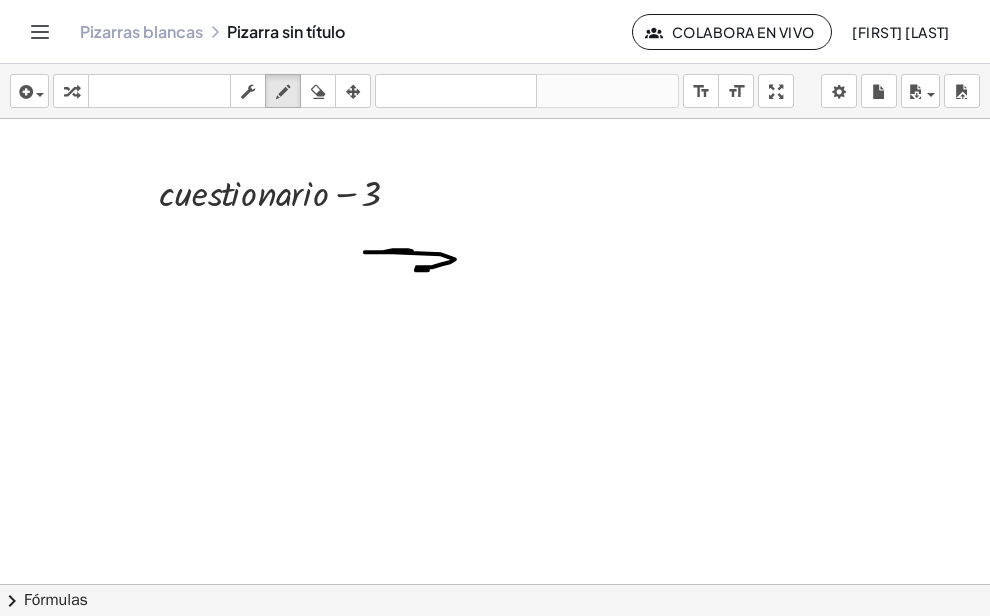 drag, startPoint x: 412, startPoint y: 252, endPoint x: 477, endPoint y: 271, distance: 67.72001 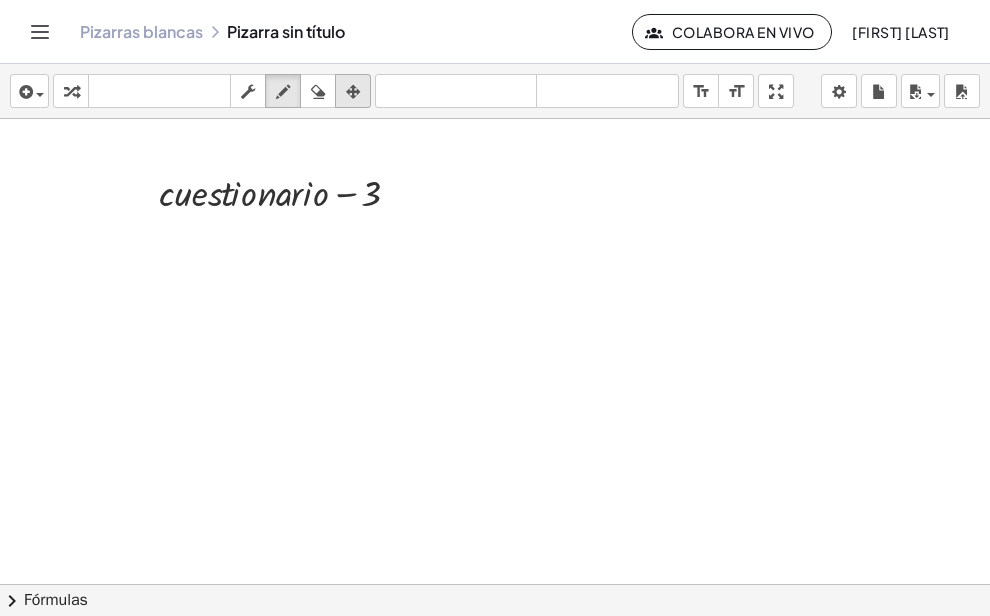 click at bounding box center (353, 92) 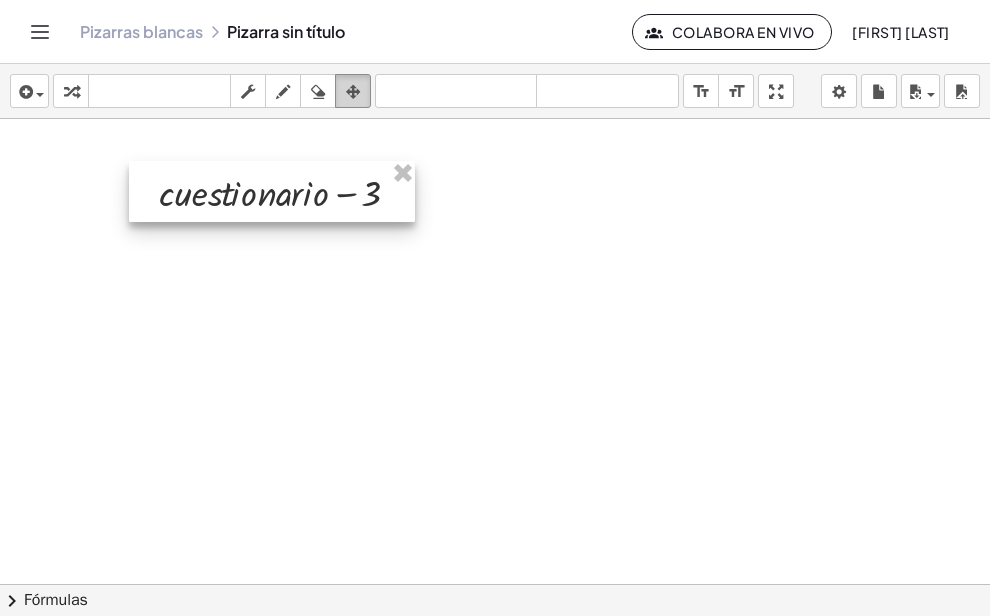 drag, startPoint x: 405, startPoint y: 200, endPoint x: 356, endPoint y: 88, distance: 122.24974 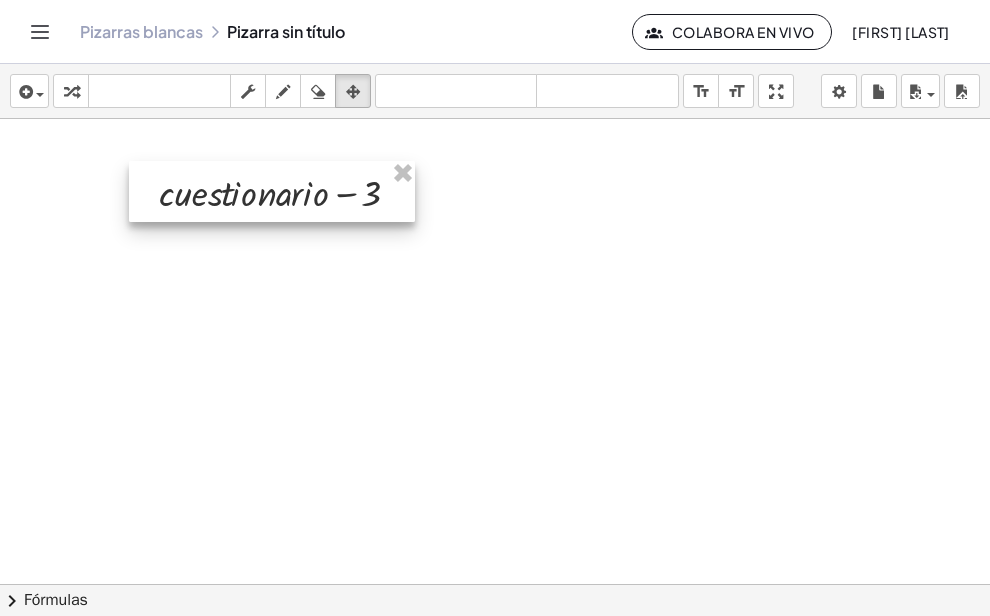 drag, startPoint x: 316, startPoint y: 195, endPoint x: 411, endPoint y: 21, distance: 198.2448 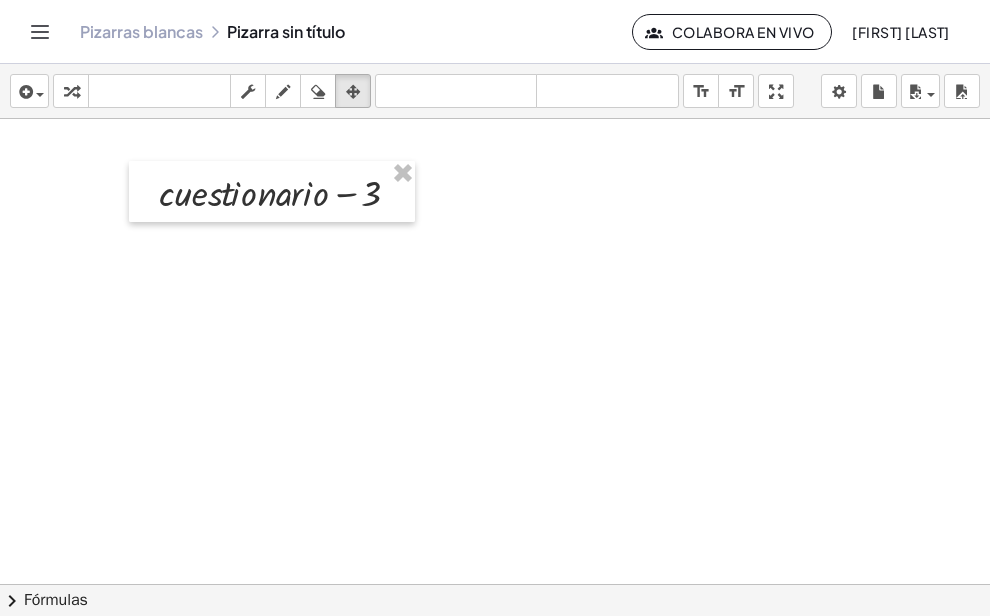 click at bounding box center [495, 584] 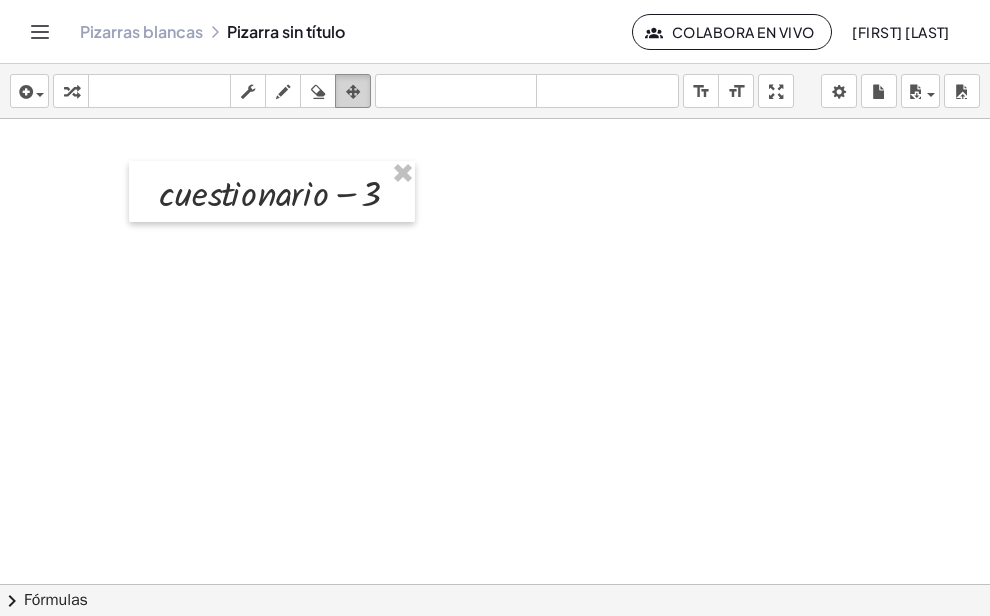 click at bounding box center (353, 92) 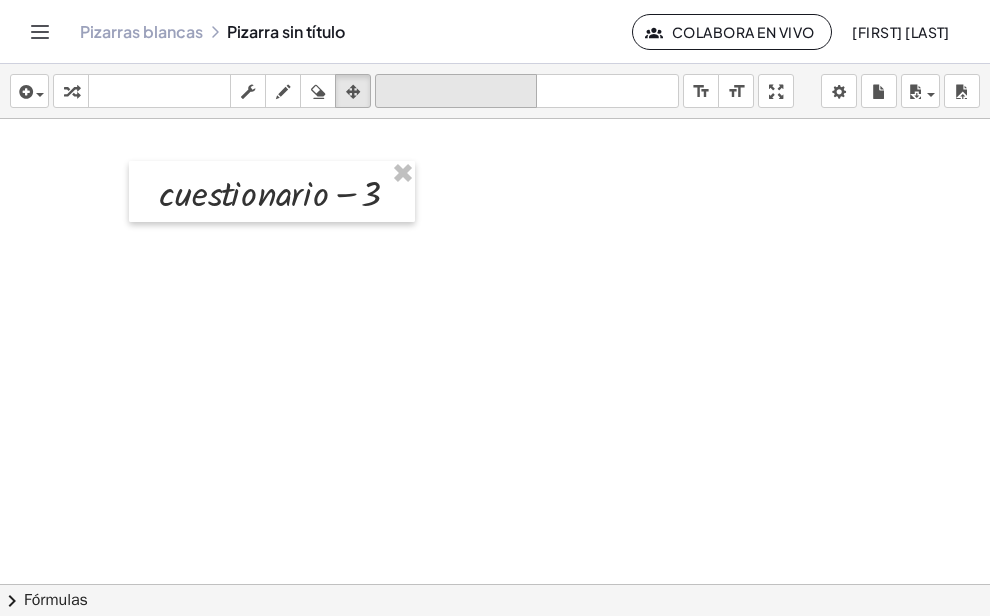 click on "deshacer" at bounding box center [456, 92] 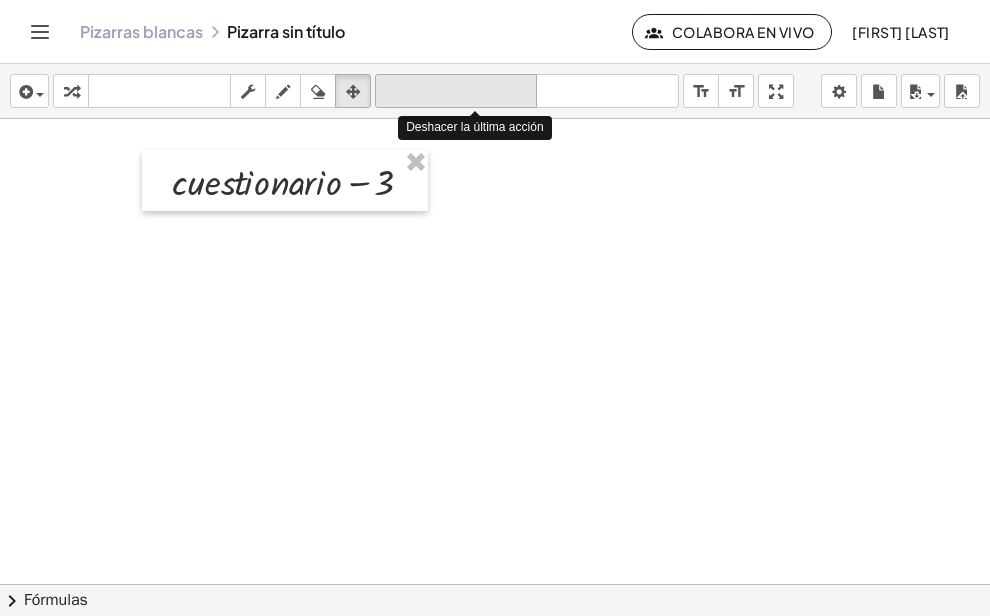 click on "deshacer" at bounding box center [456, 92] 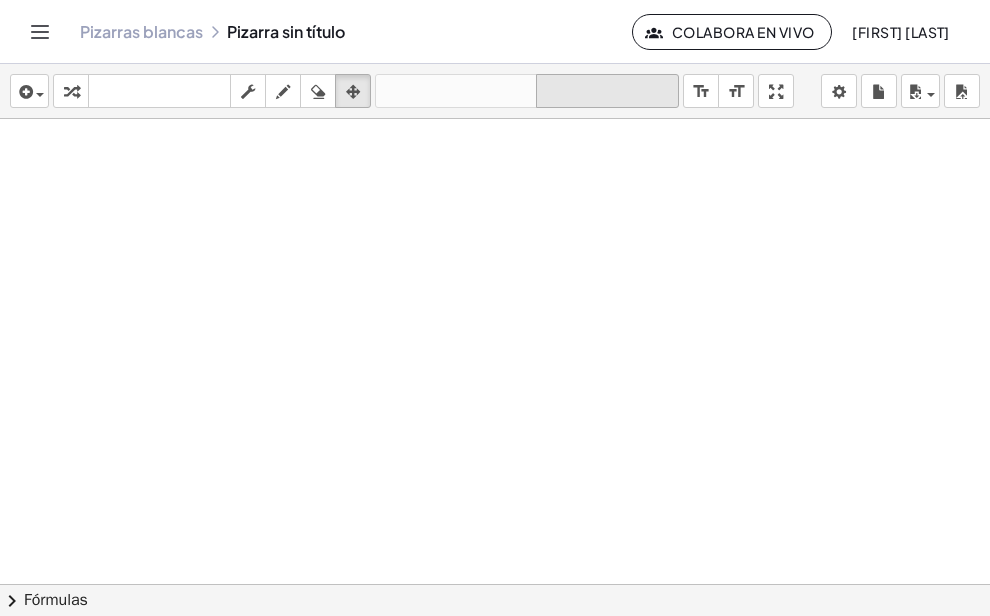click on "rehacer" at bounding box center [607, 92] 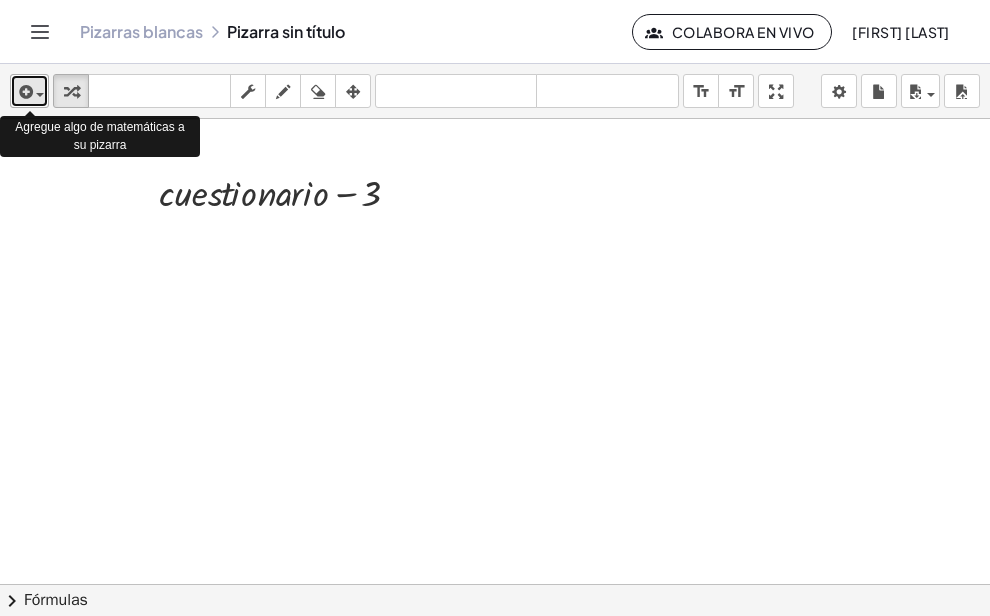 click at bounding box center [24, 92] 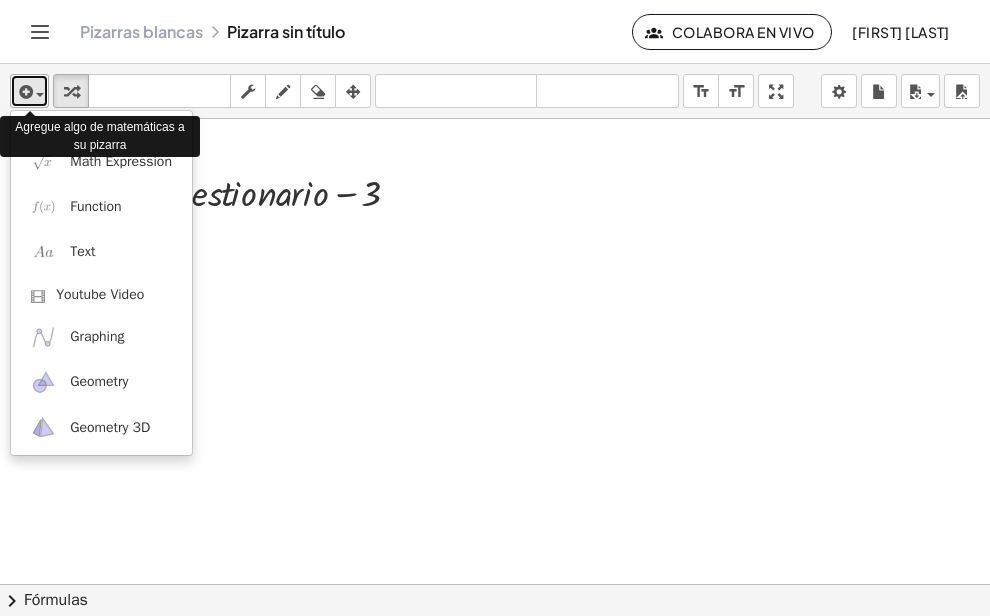 click at bounding box center [24, 92] 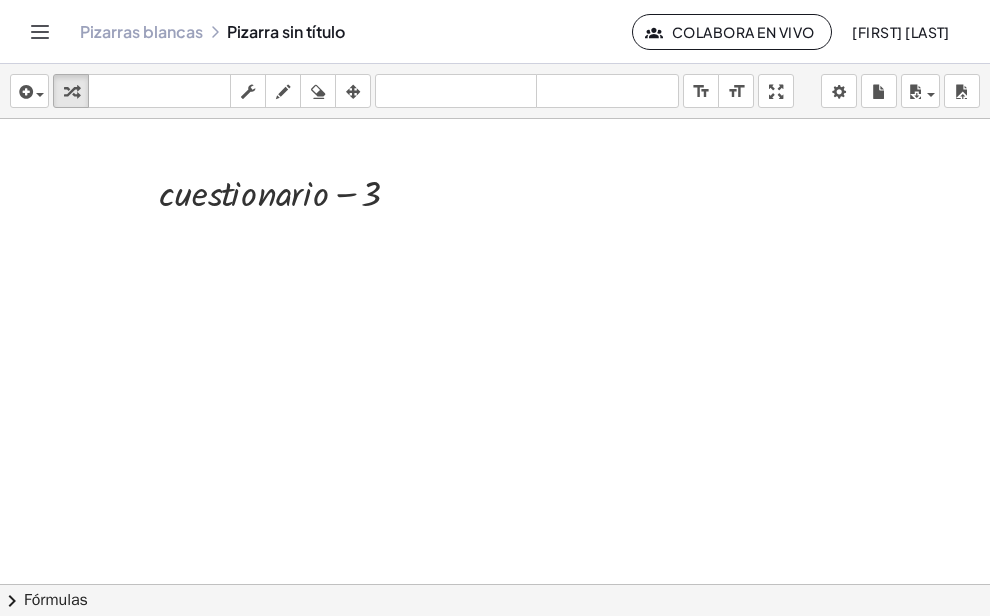 click 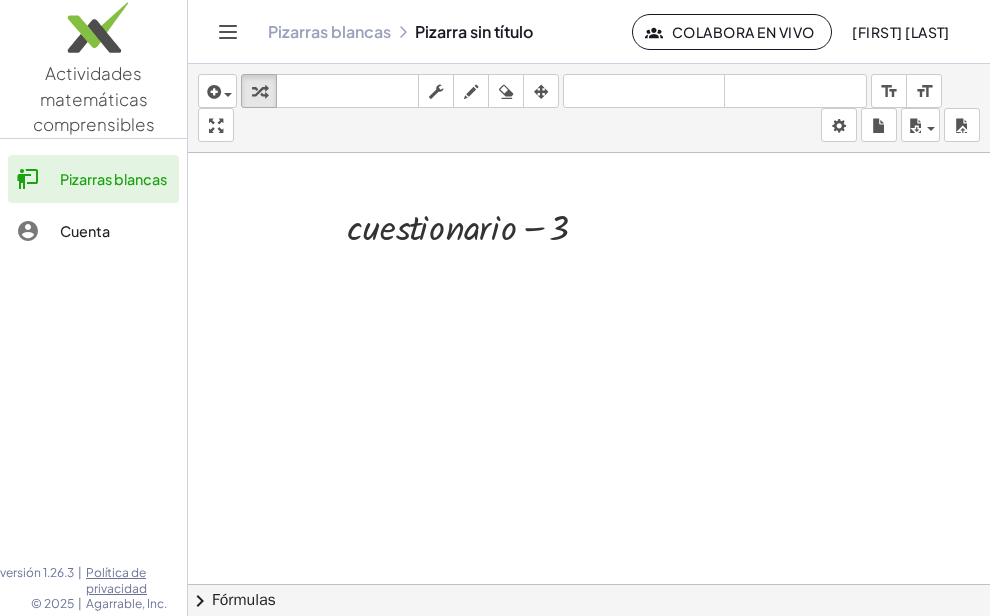 click 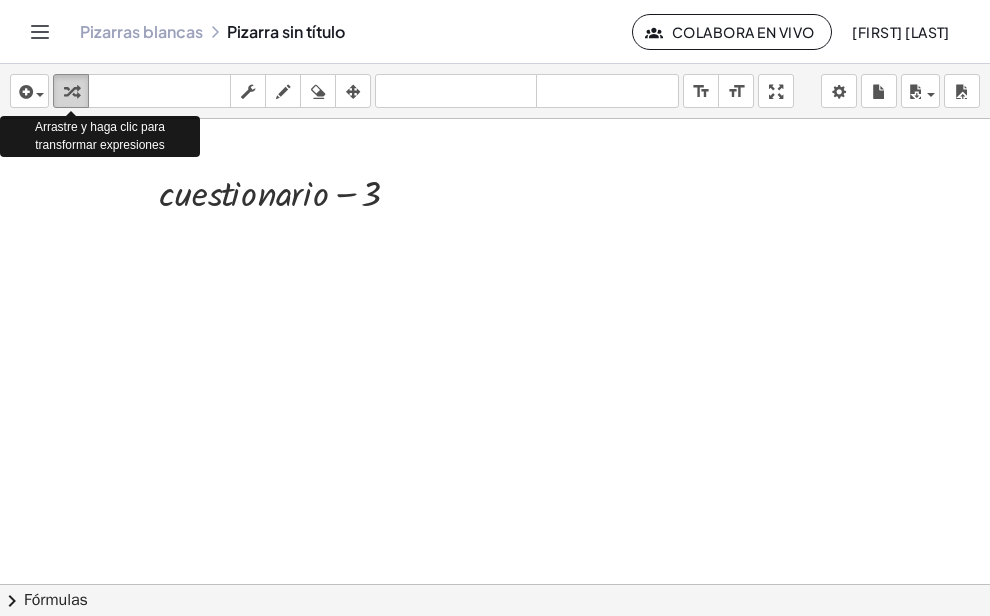 click at bounding box center (71, 92) 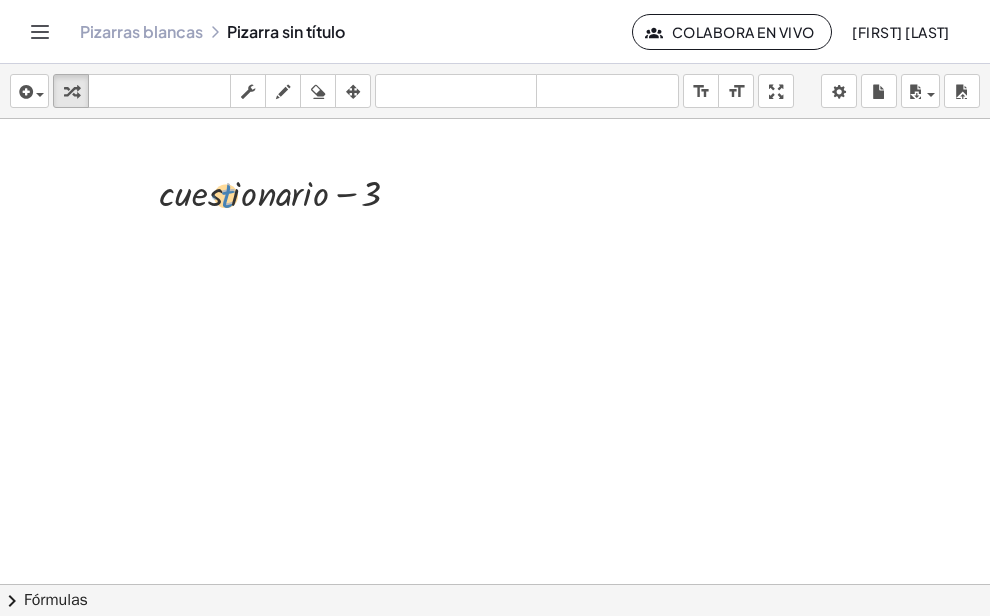click at bounding box center [286, 191] 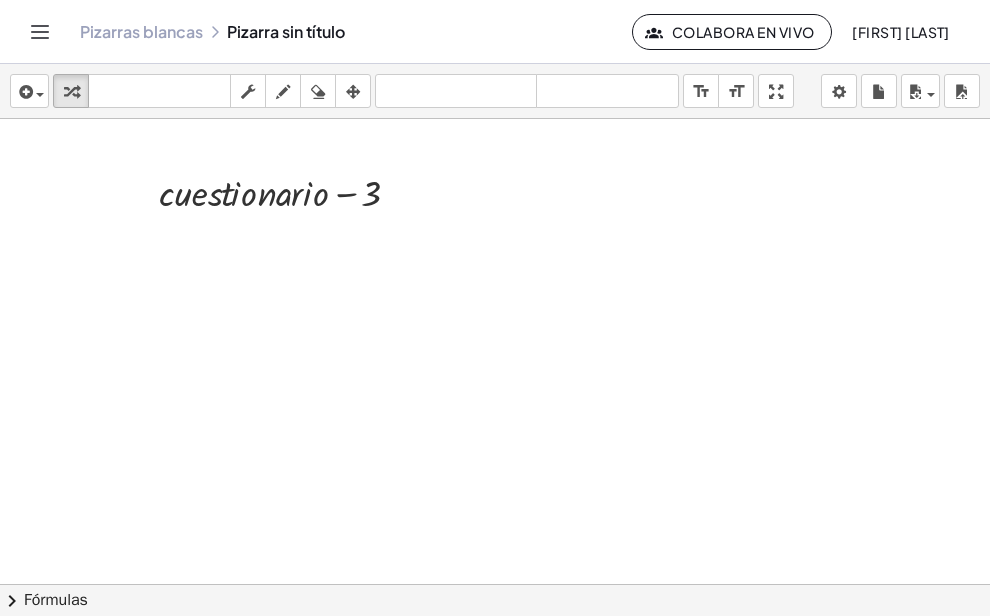 click at bounding box center (495, 584) 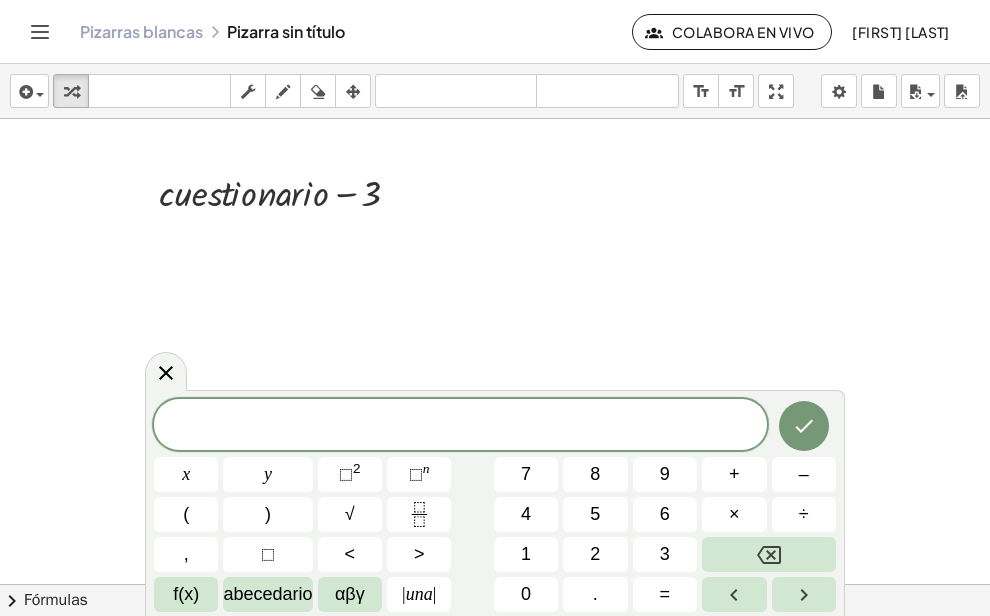 drag, startPoint x: 3, startPoint y: 106, endPoint x: 956, endPoint y: 161, distance: 954.58575 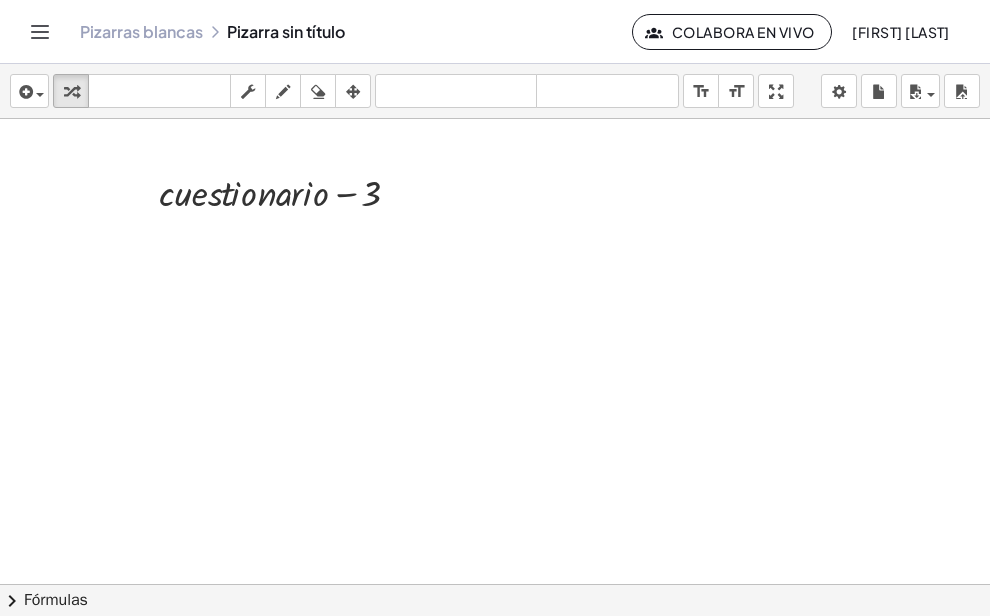 click at bounding box center (495, 584) 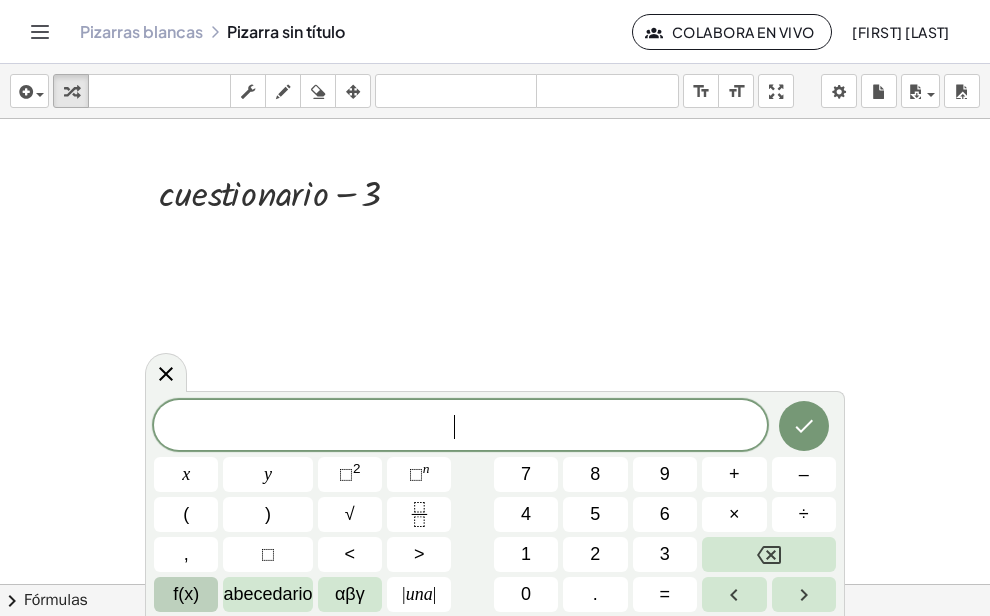 click on "f(x)" at bounding box center [186, 594] 